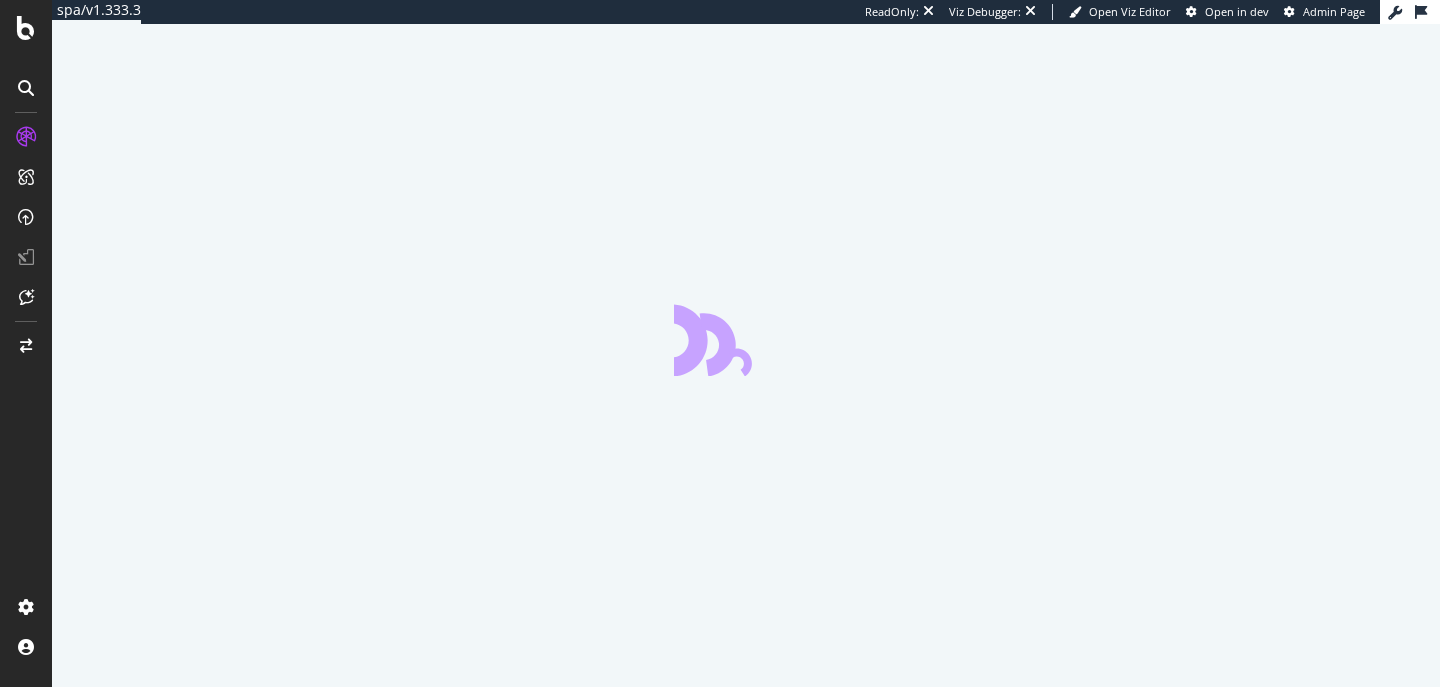 scroll, scrollTop: 0, scrollLeft: 0, axis: both 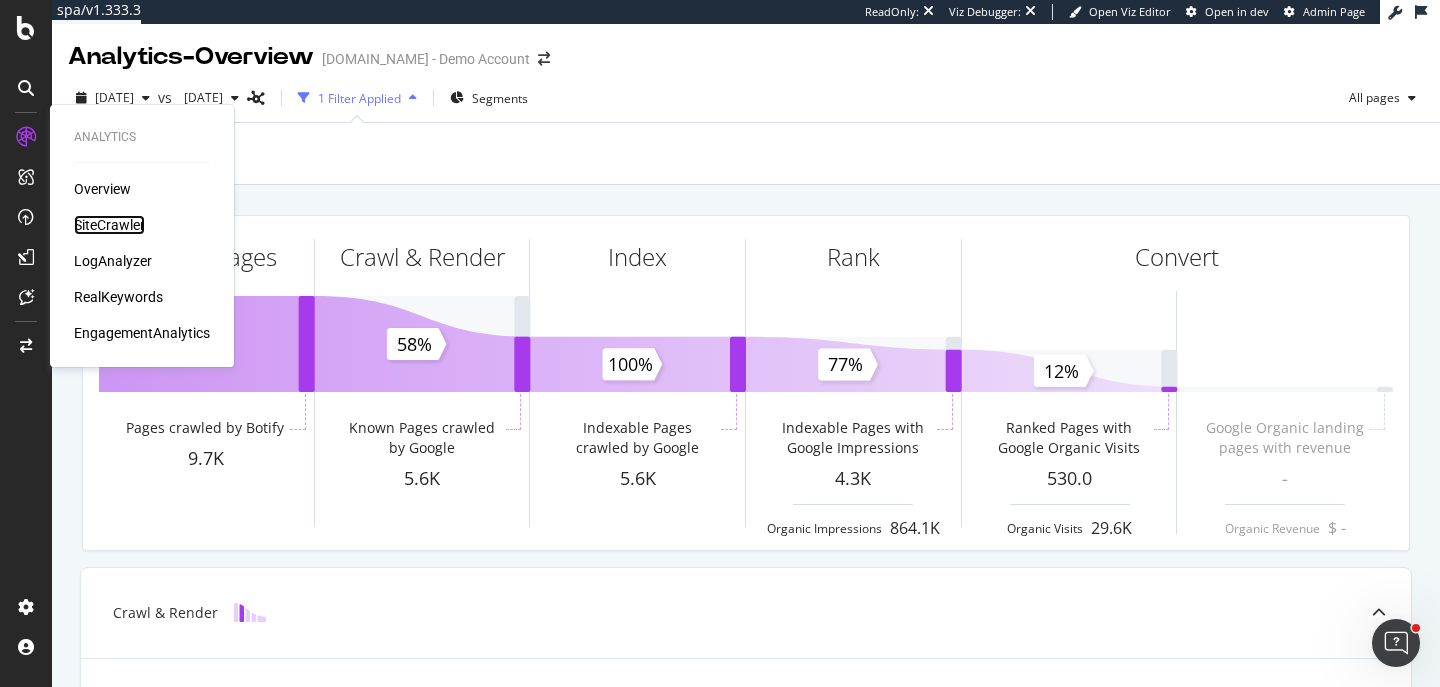 click on "SiteCrawler" at bounding box center (109, 225) 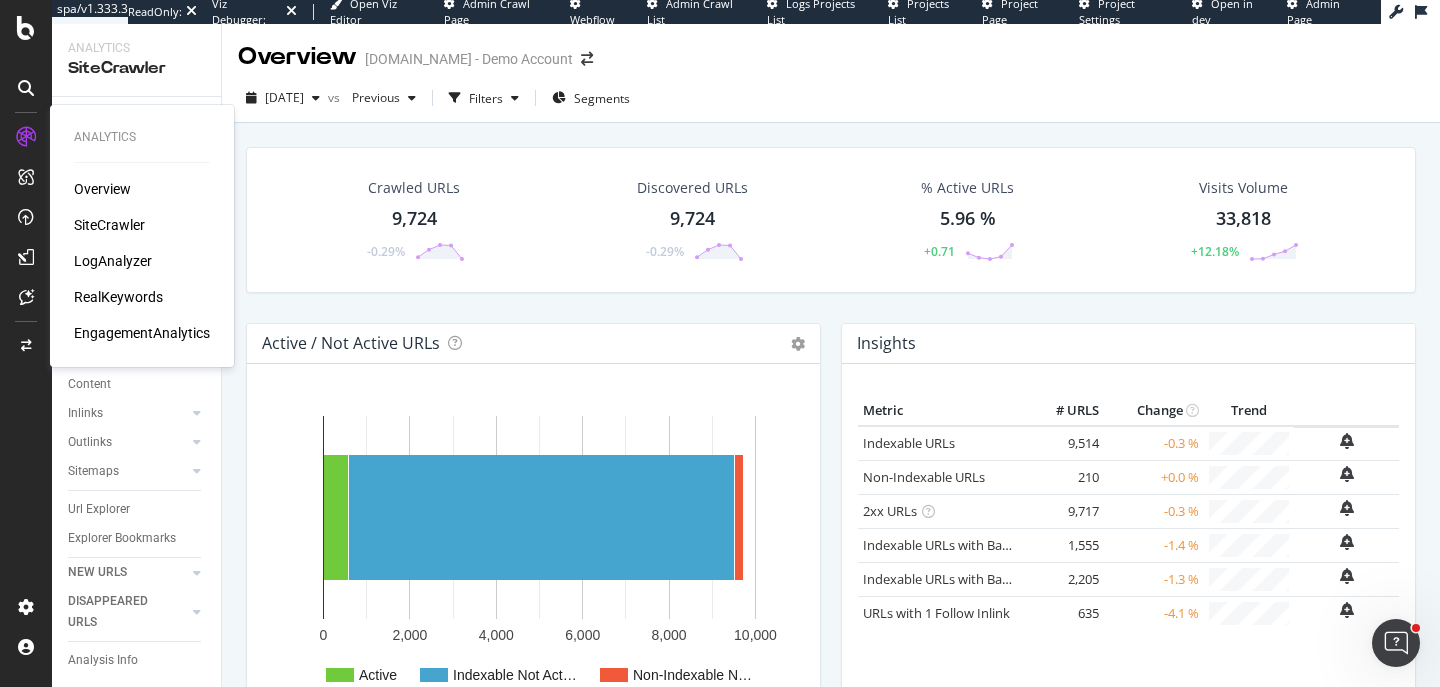 click on "LogAnalyzer" at bounding box center [113, 261] 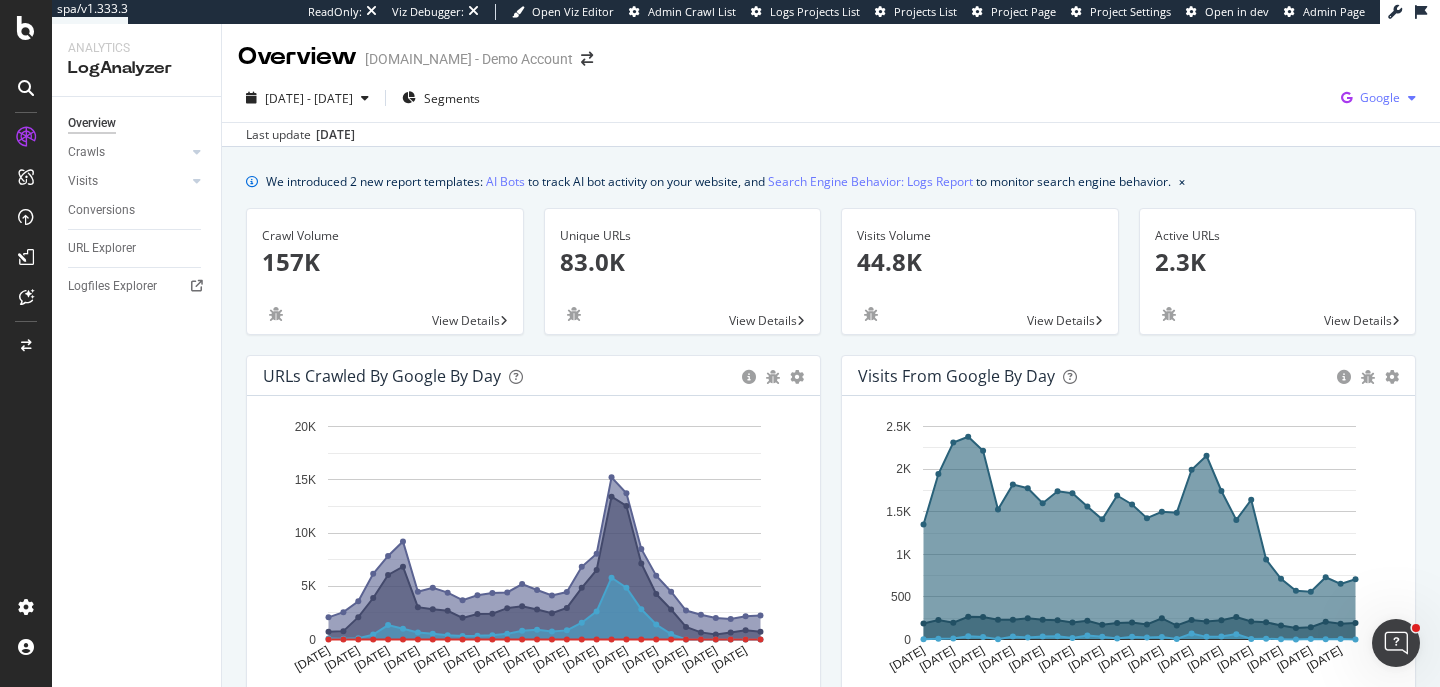 click on "Google" at bounding box center (1380, 97) 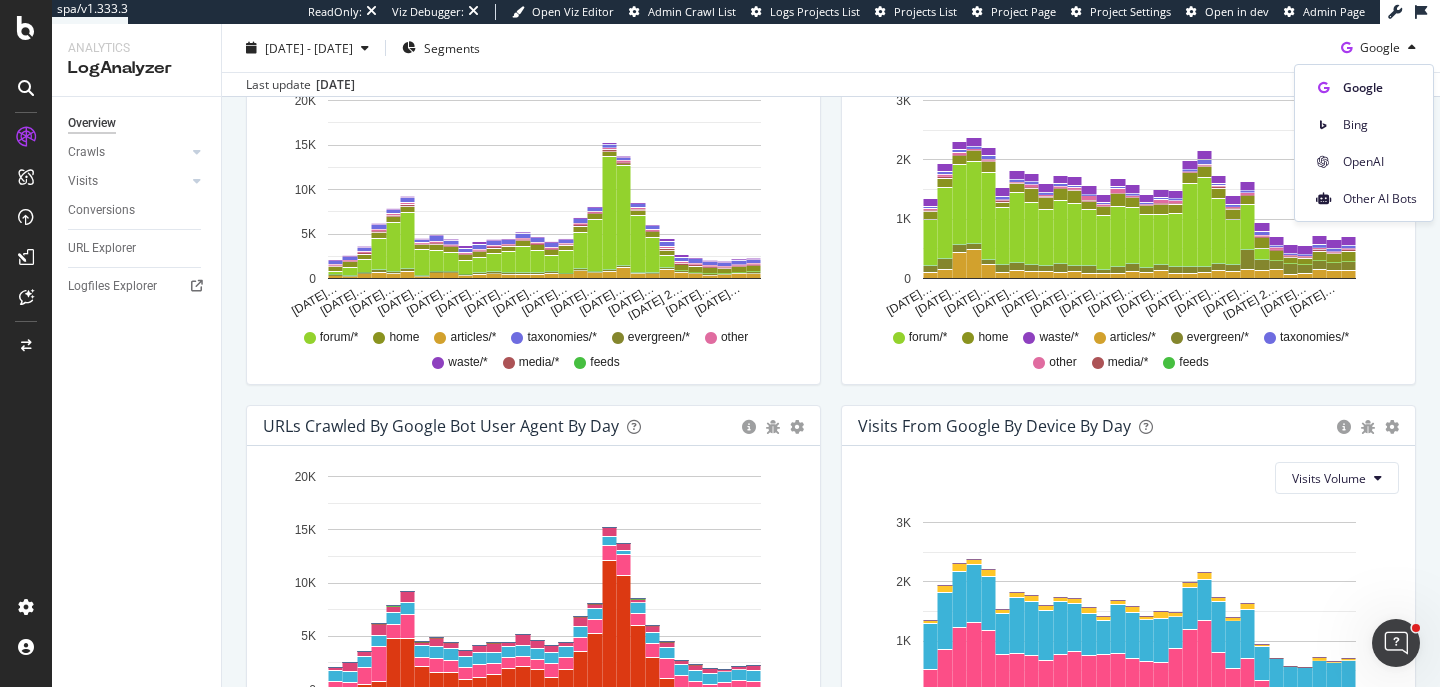 scroll, scrollTop: 798, scrollLeft: 0, axis: vertical 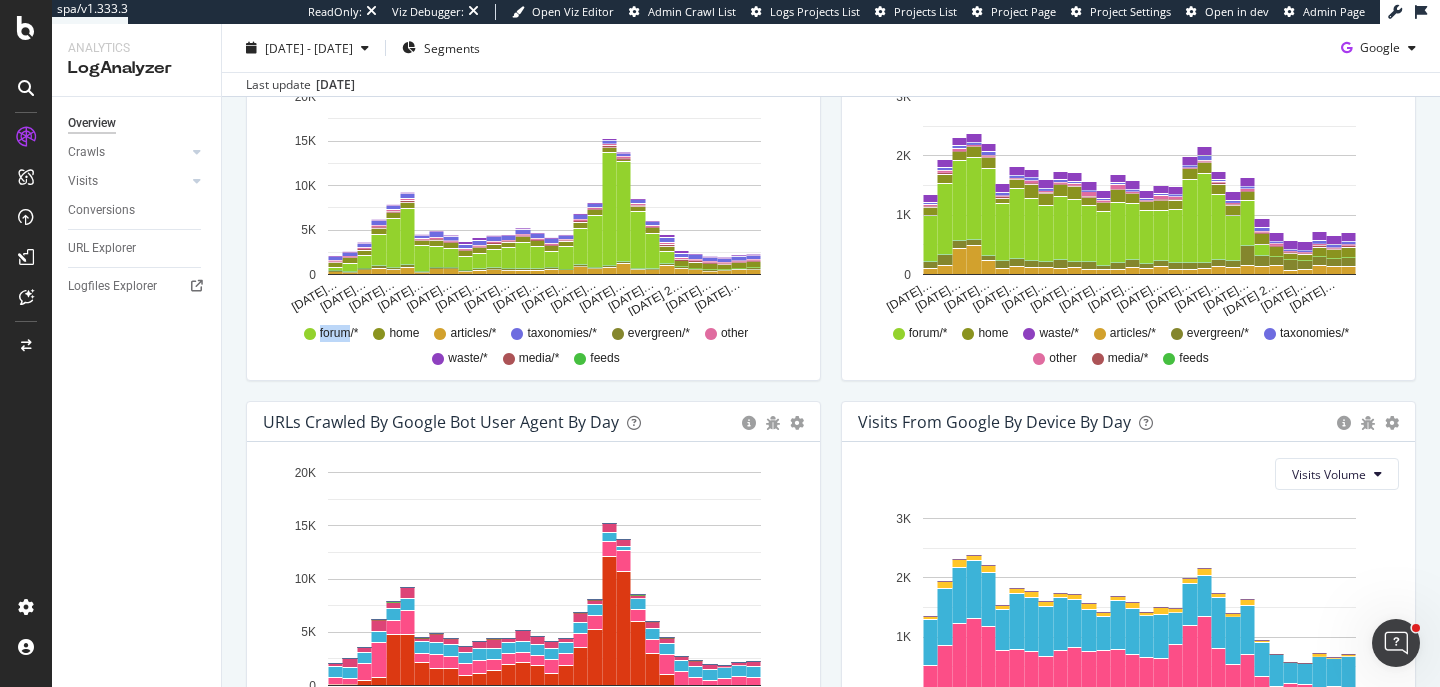 drag, startPoint x: 346, startPoint y: 336, endPoint x: 321, endPoint y: 336, distance: 25 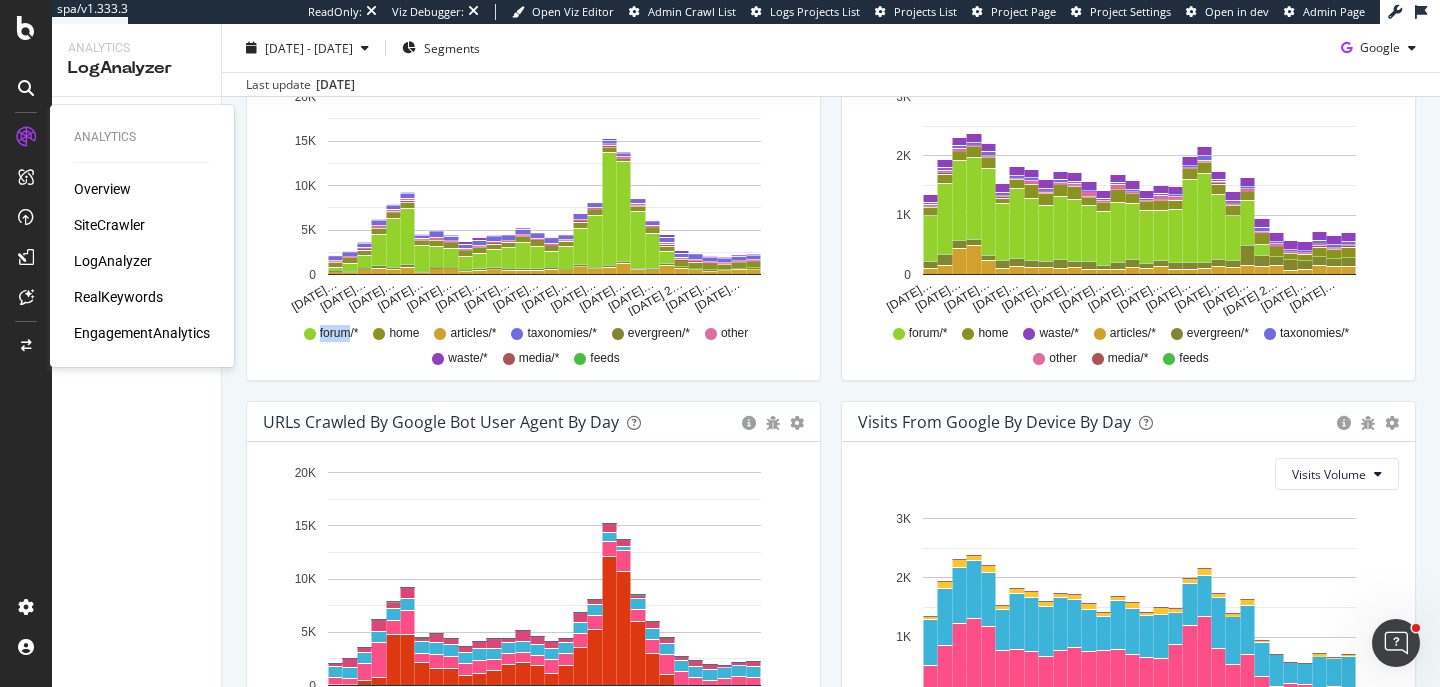 click on "RealKeywords" at bounding box center (118, 297) 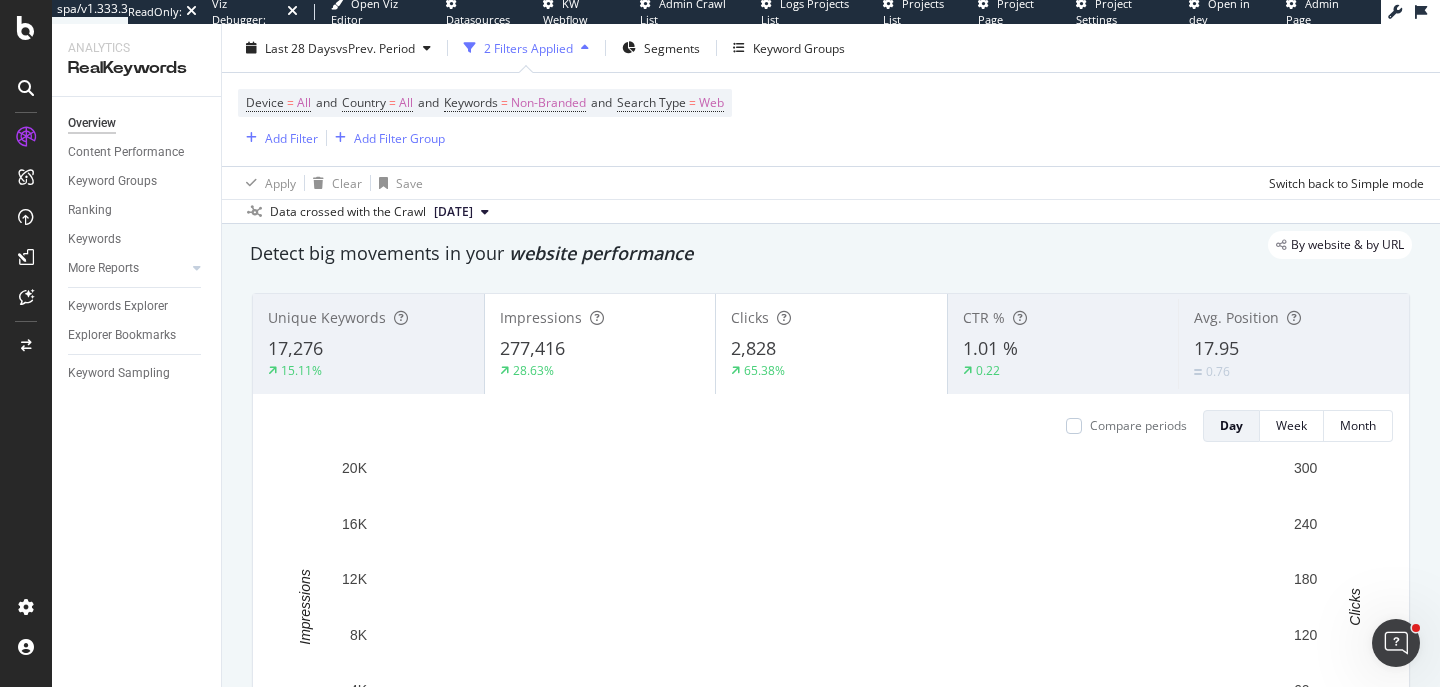 scroll, scrollTop: 0, scrollLeft: 0, axis: both 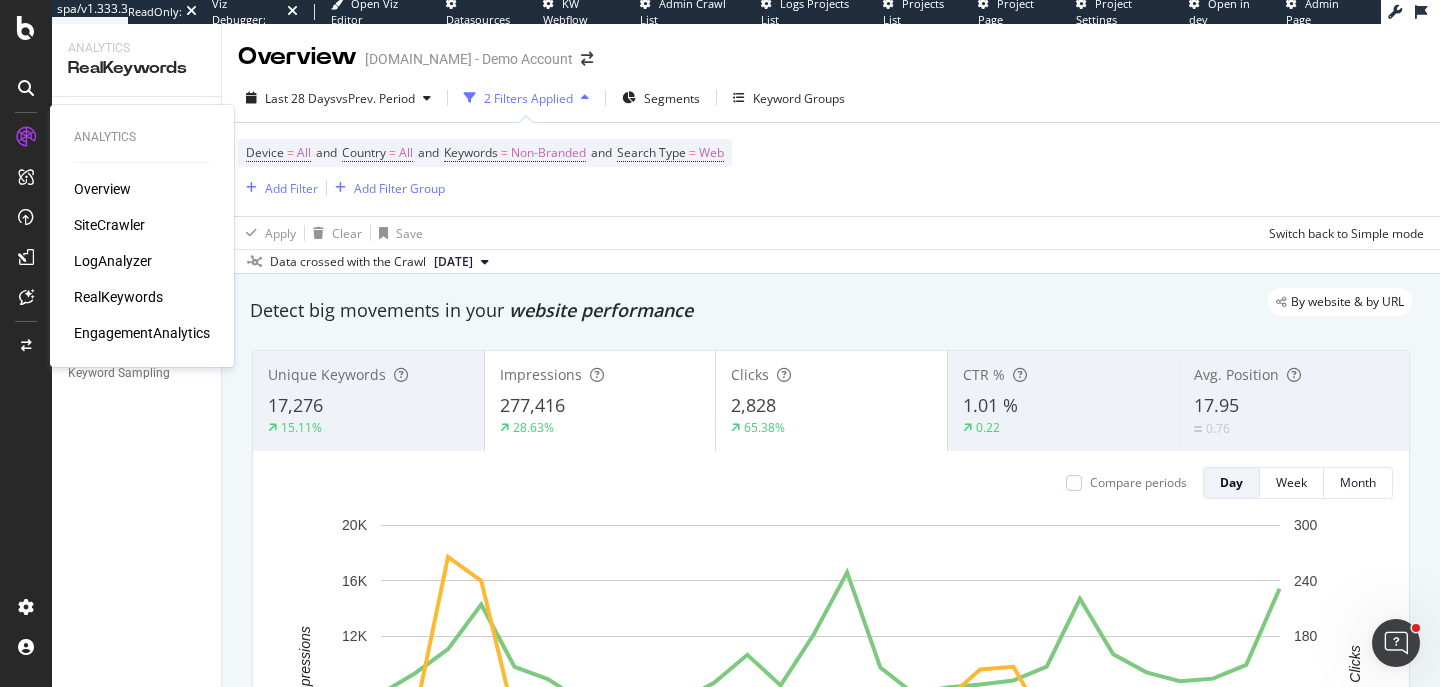 click on "SiteCrawler" at bounding box center (109, 225) 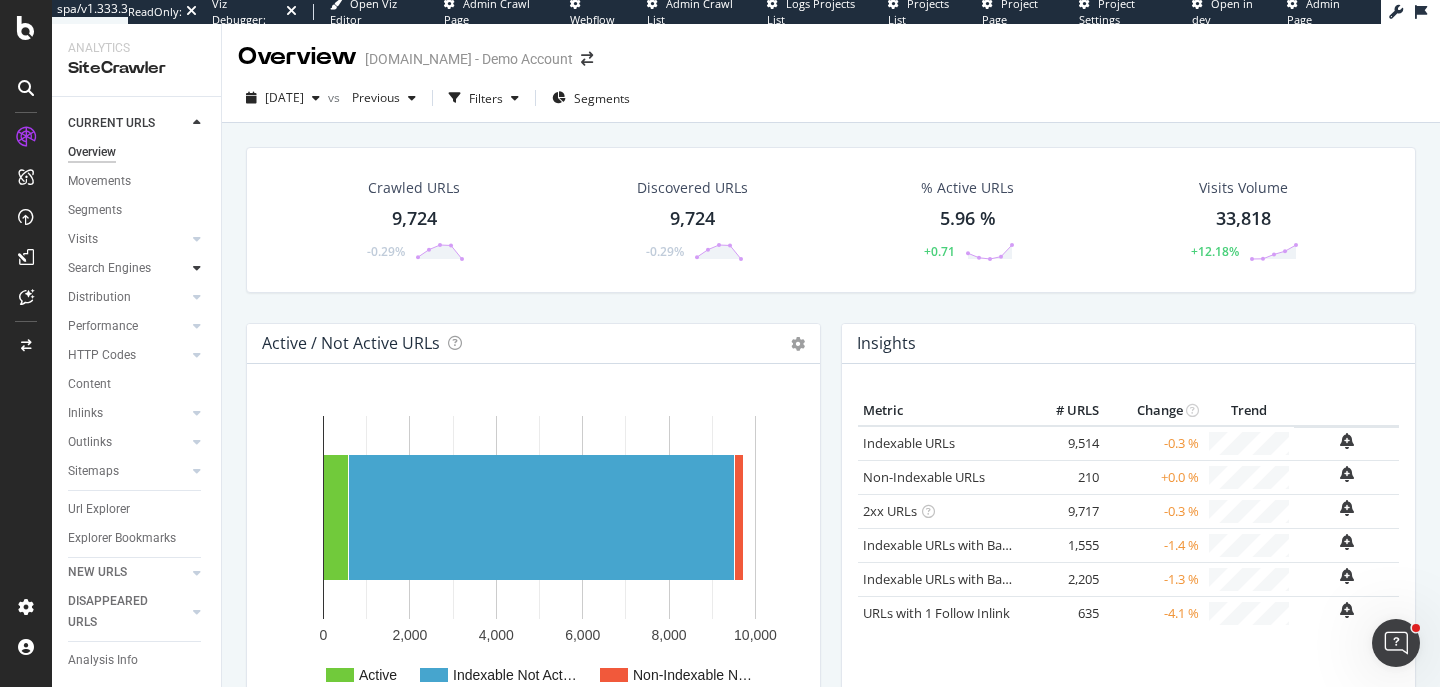 click at bounding box center [197, 268] 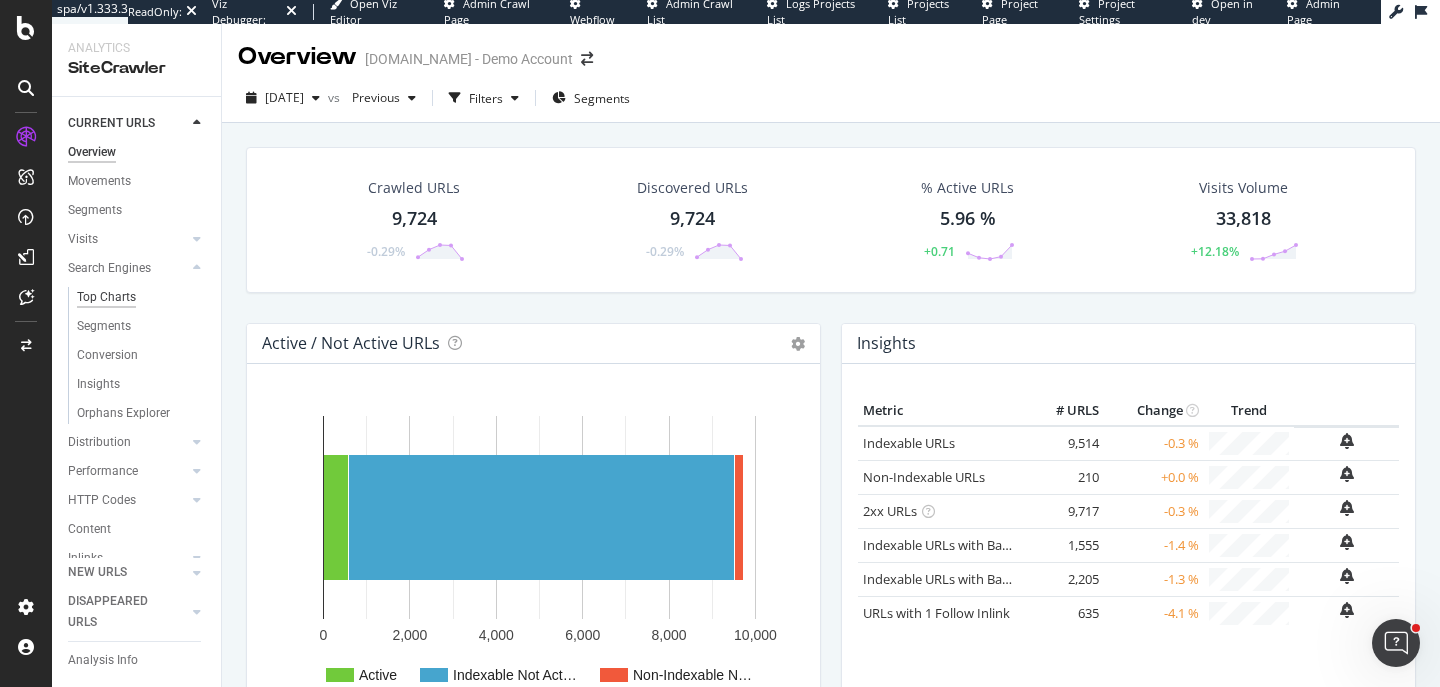 click on "Top Charts" at bounding box center (106, 297) 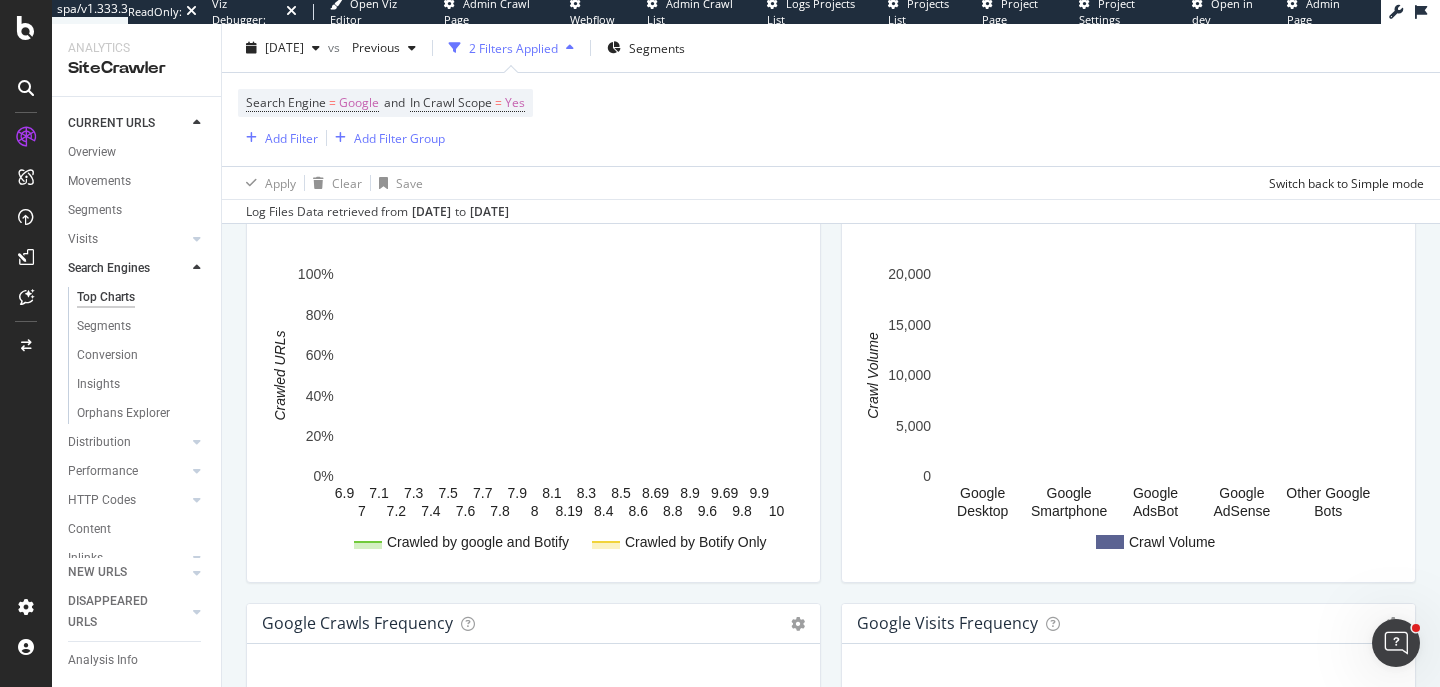 scroll, scrollTop: 2393, scrollLeft: 0, axis: vertical 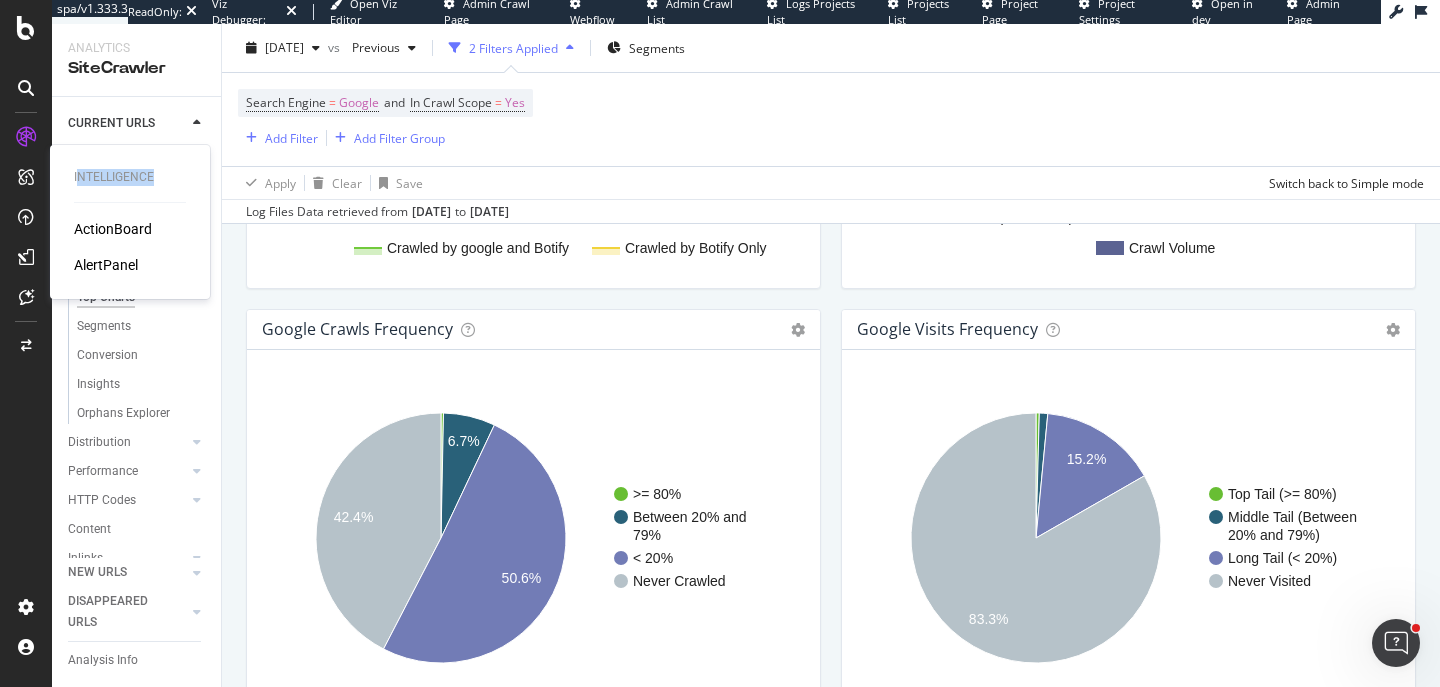 drag, startPoint x: 80, startPoint y: 176, endPoint x: 169, endPoint y: 176, distance: 89 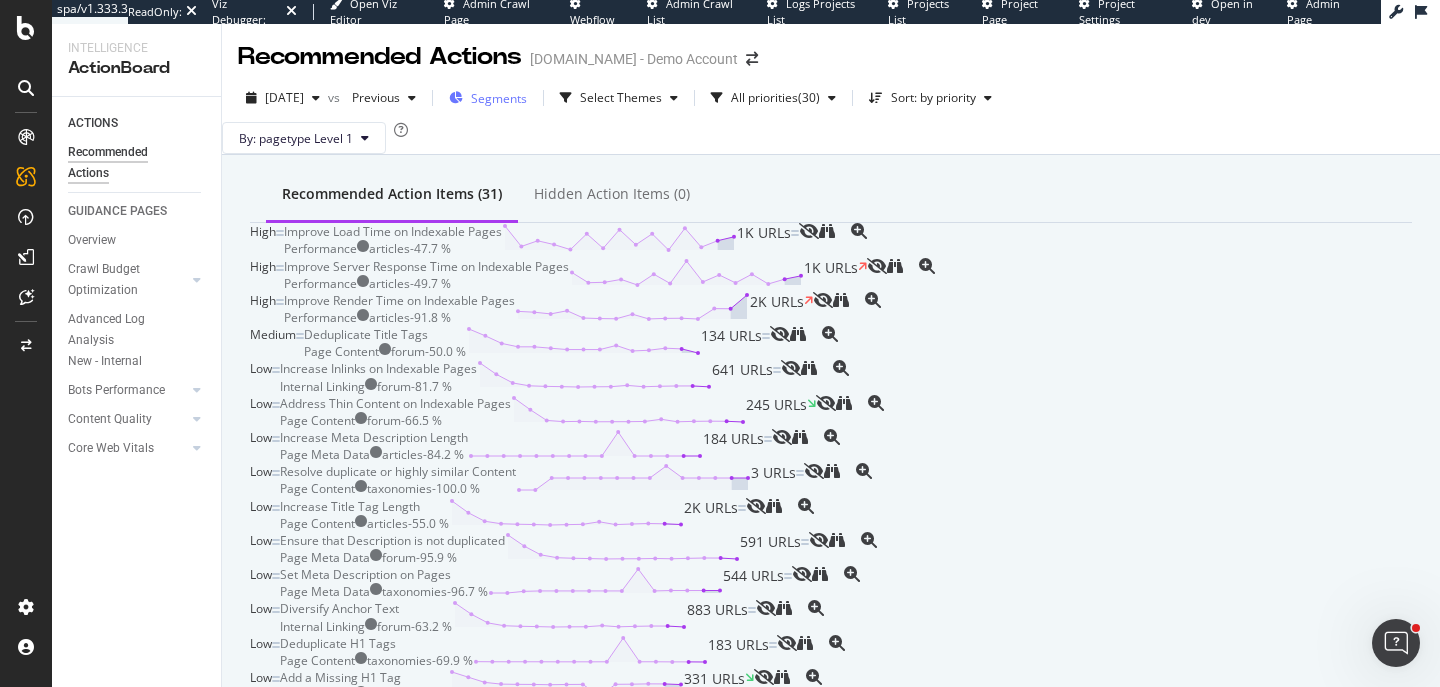 click on "Segments" at bounding box center [499, 98] 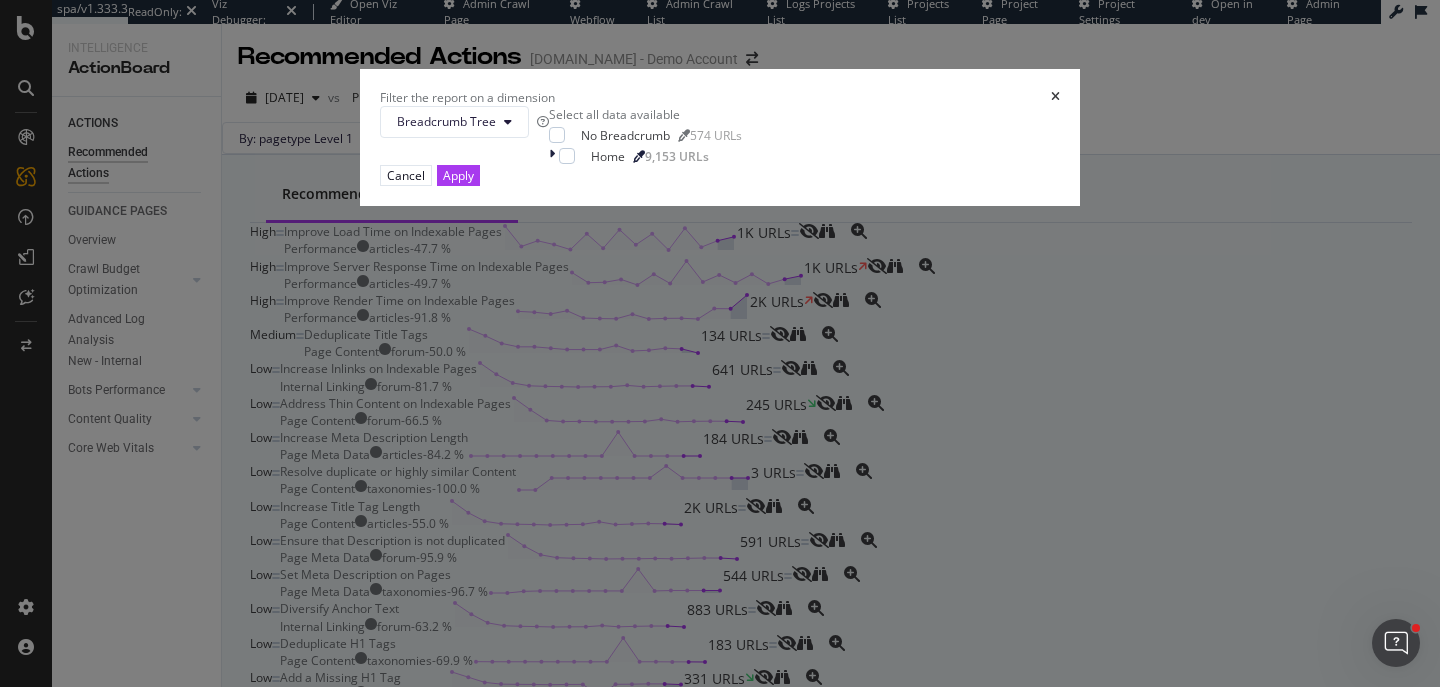 click on "Filter the report on a dimension" at bounding box center (720, 97) 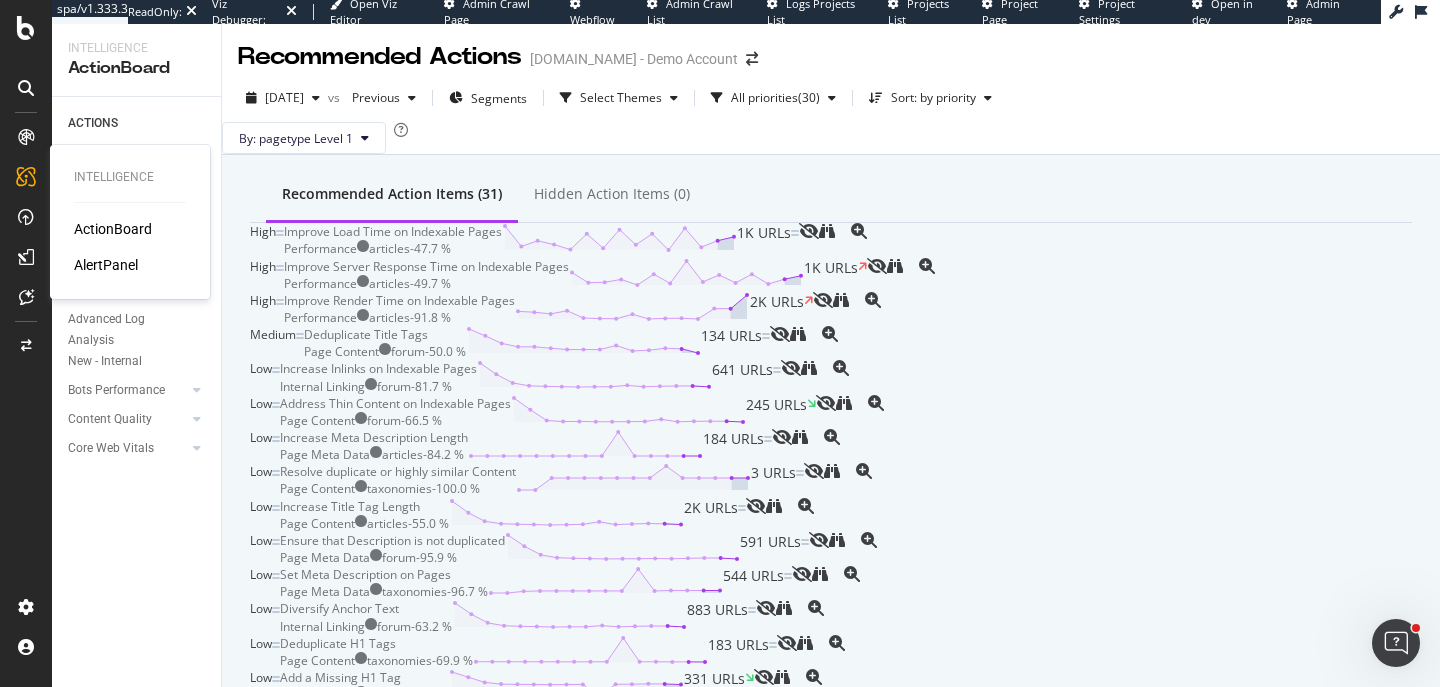 click on "AlertPanel" at bounding box center [106, 265] 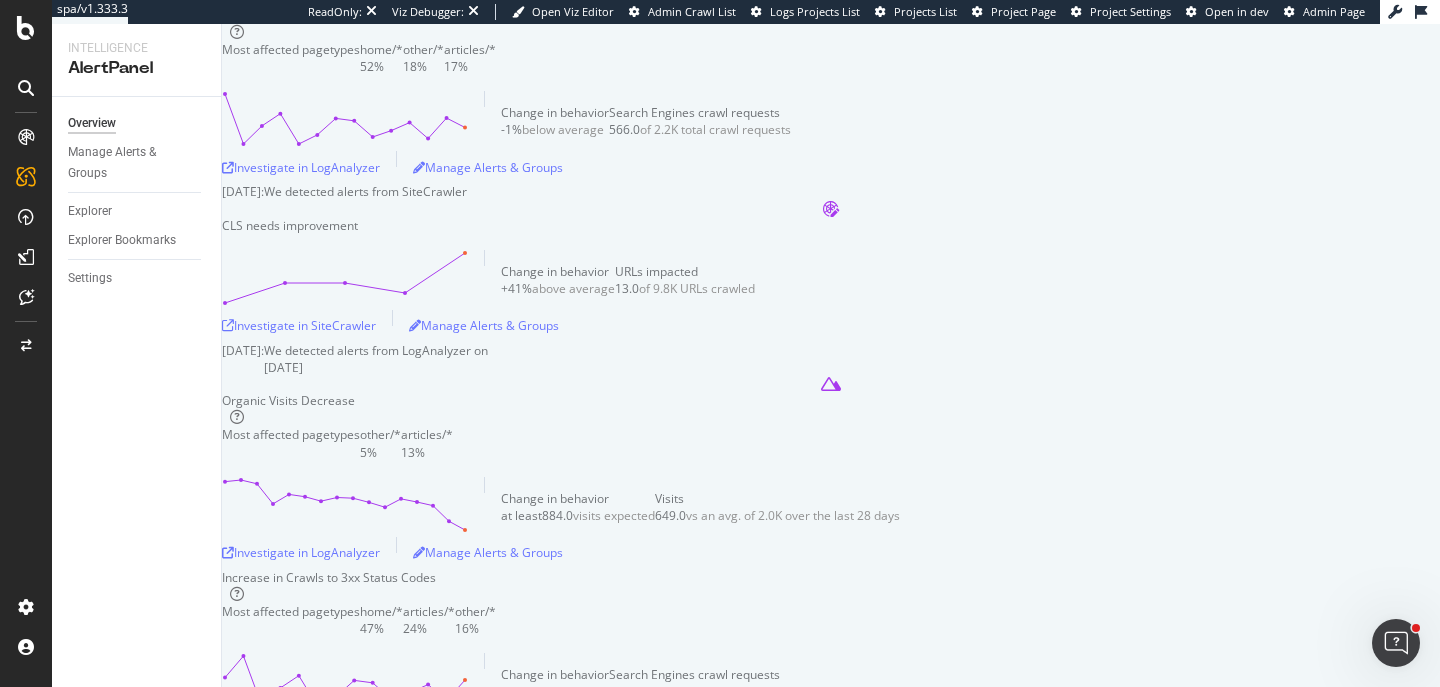scroll, scrollTop: 635, scrollLeft: 0, axis: vertical 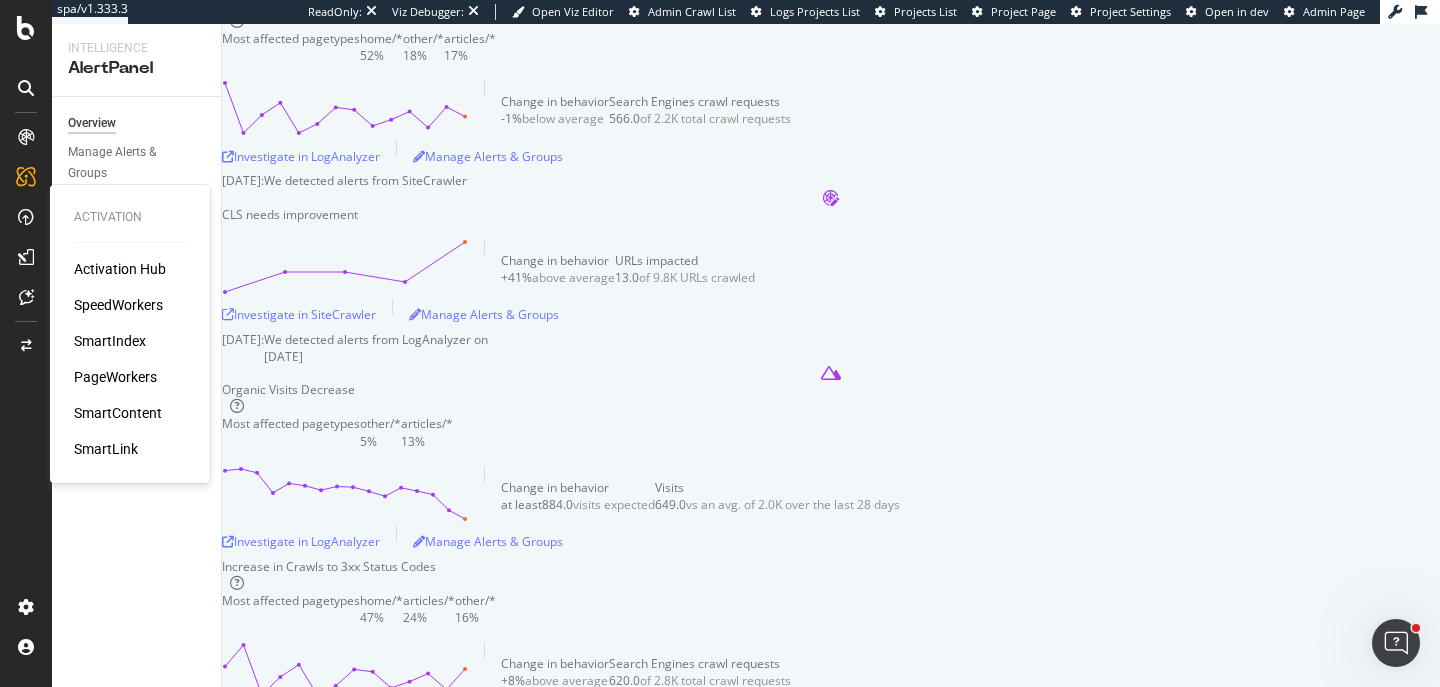 click on "SmartContent" at bounding box center (118, 413) 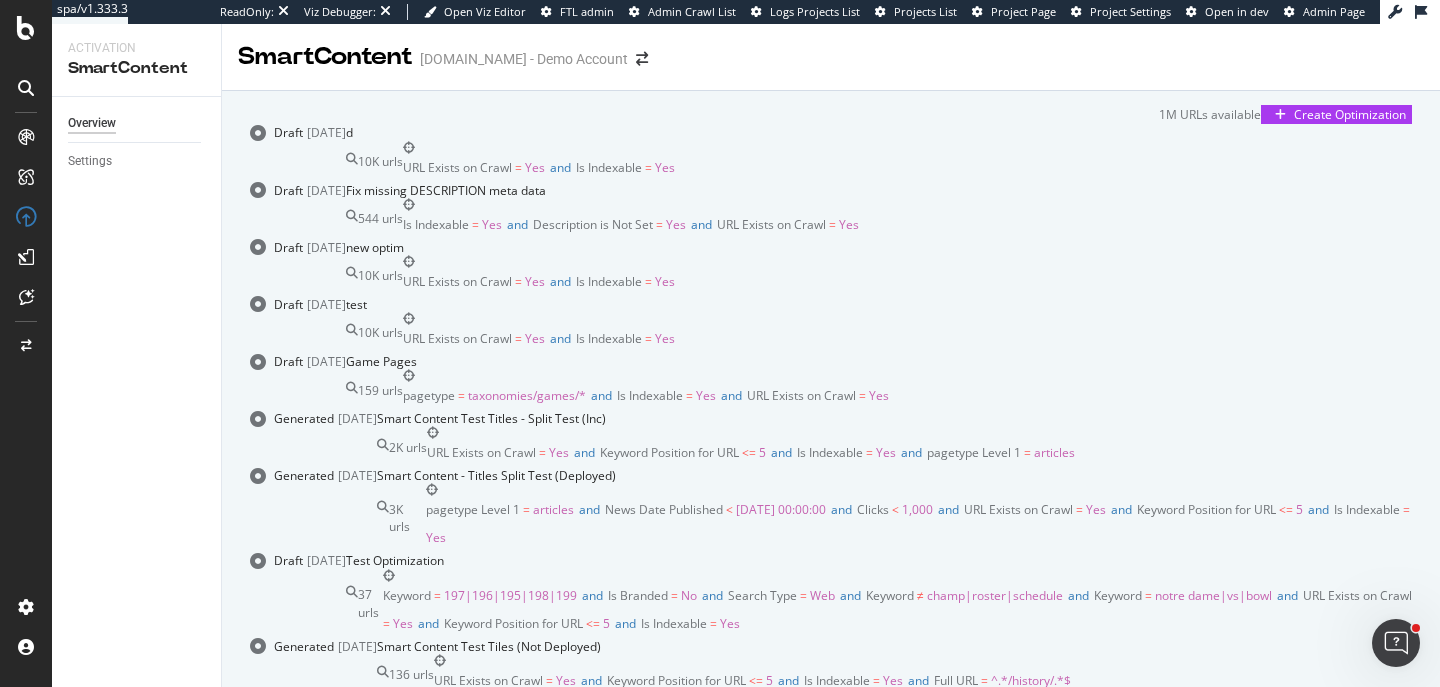 click on "test" at bounding box center (510, 304) 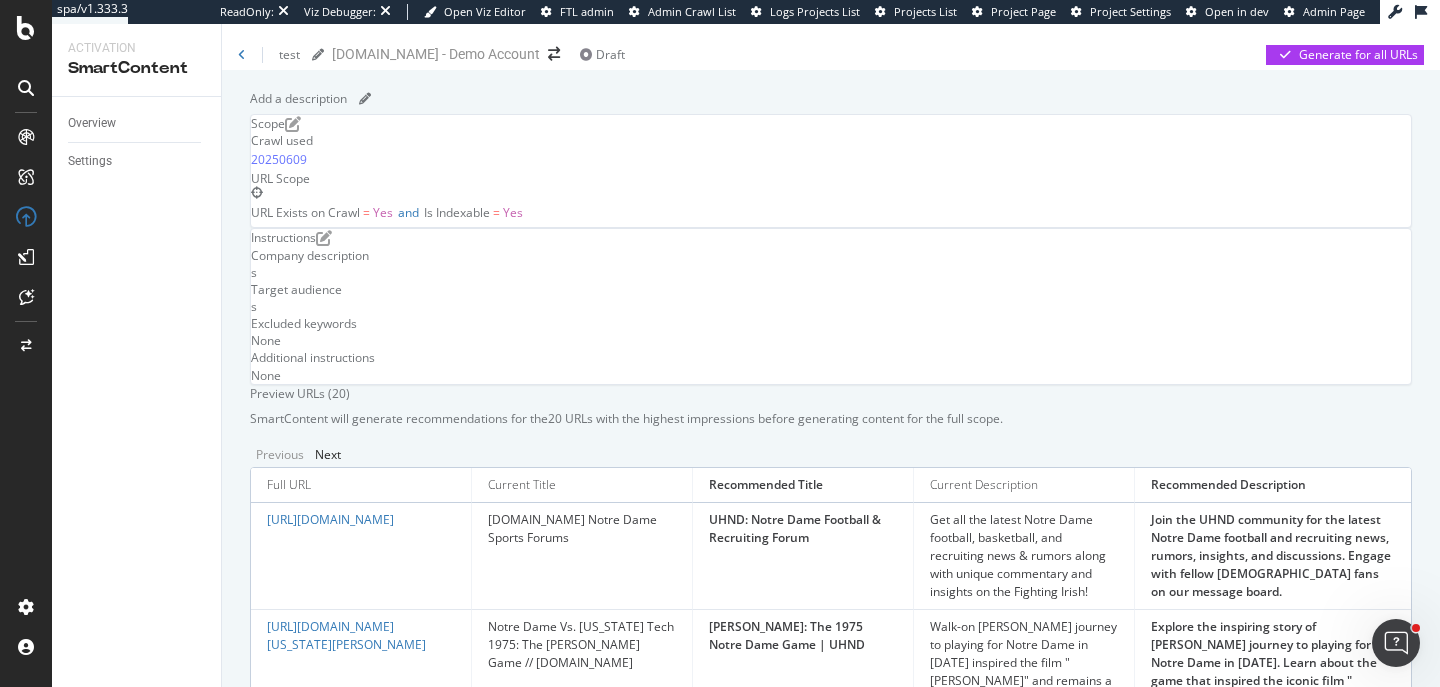 scroll, scrollTop: 0, scrollLeft: 0, axis: both 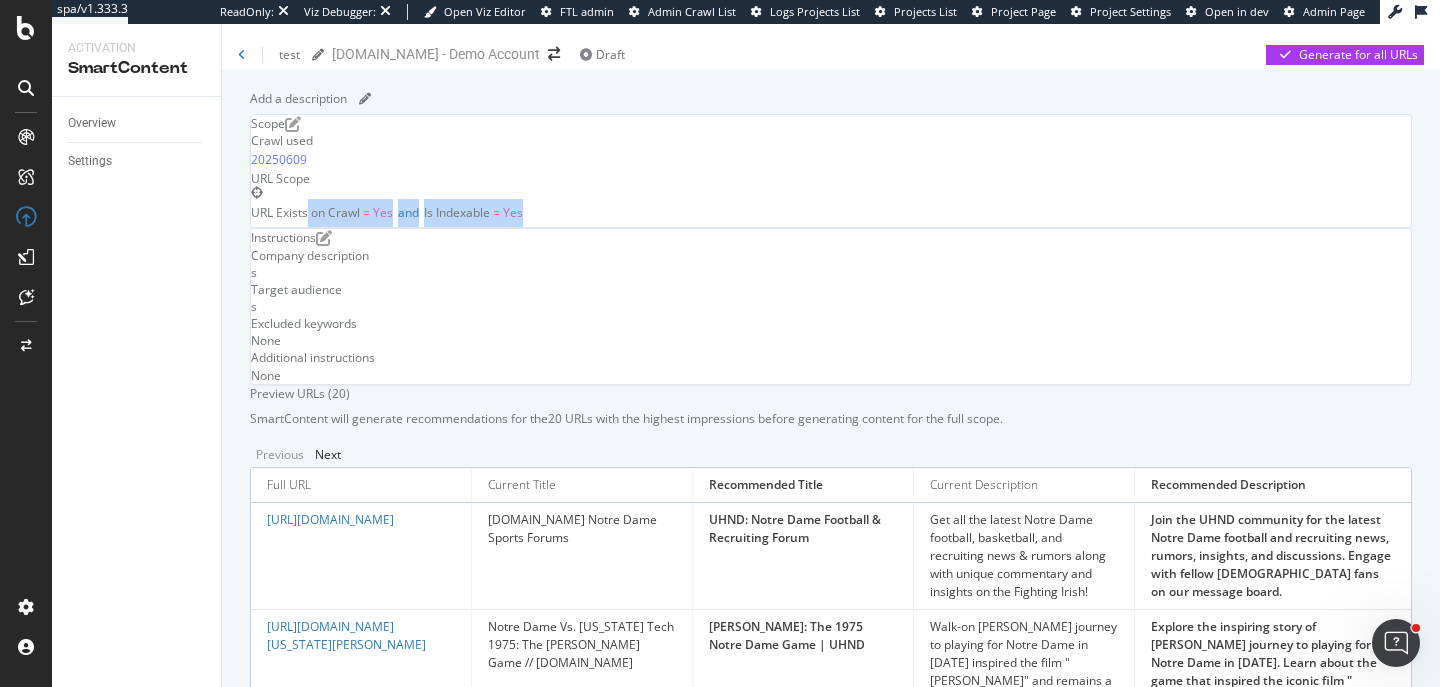 drag, startPoint x: 430, startPoint y: 276, endPoint x: 639, endPoint y: 289, distance: 209.40392 